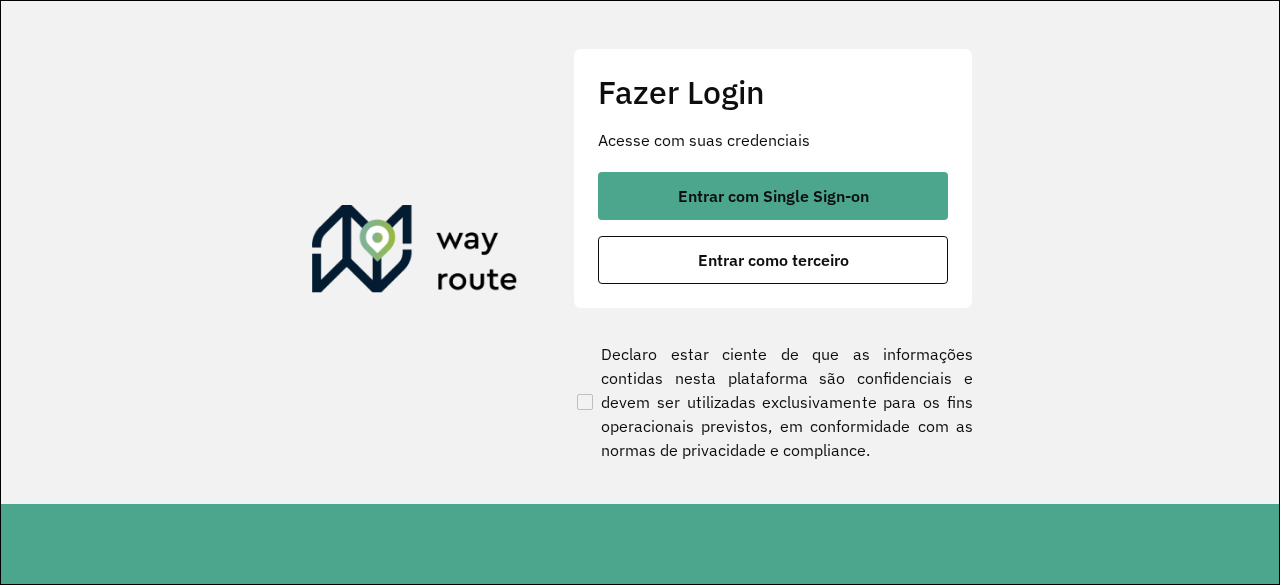 scroll, scrollTop: 0, scrollLeft: 0, axis: both 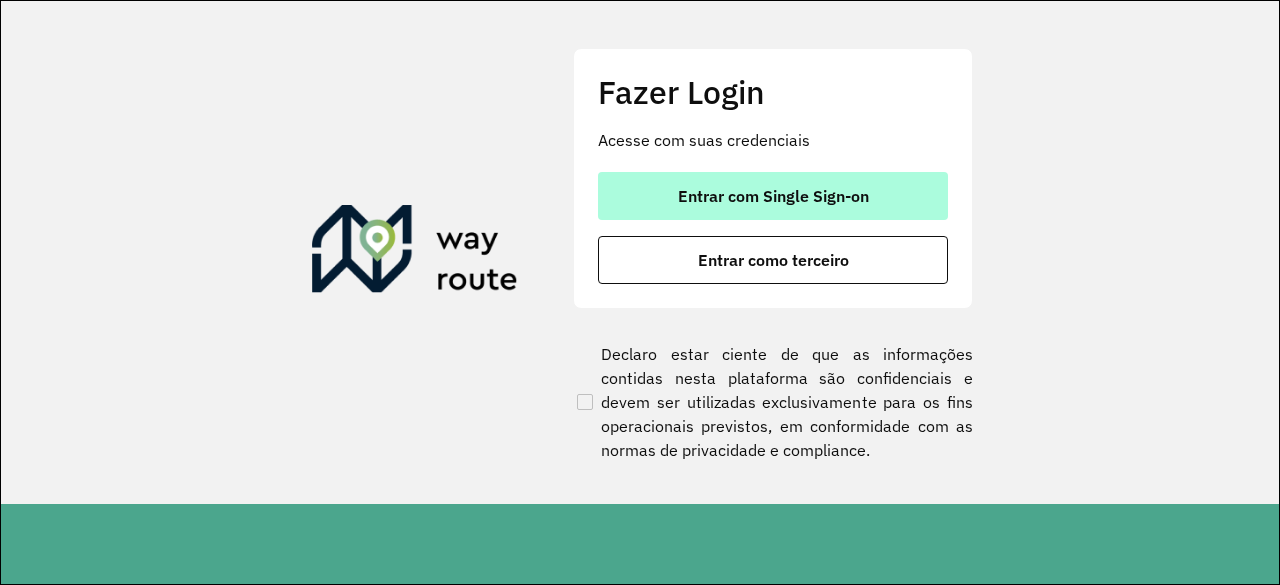 click on "Entrar com Single Sign-on" at bounding box center (773, 196) 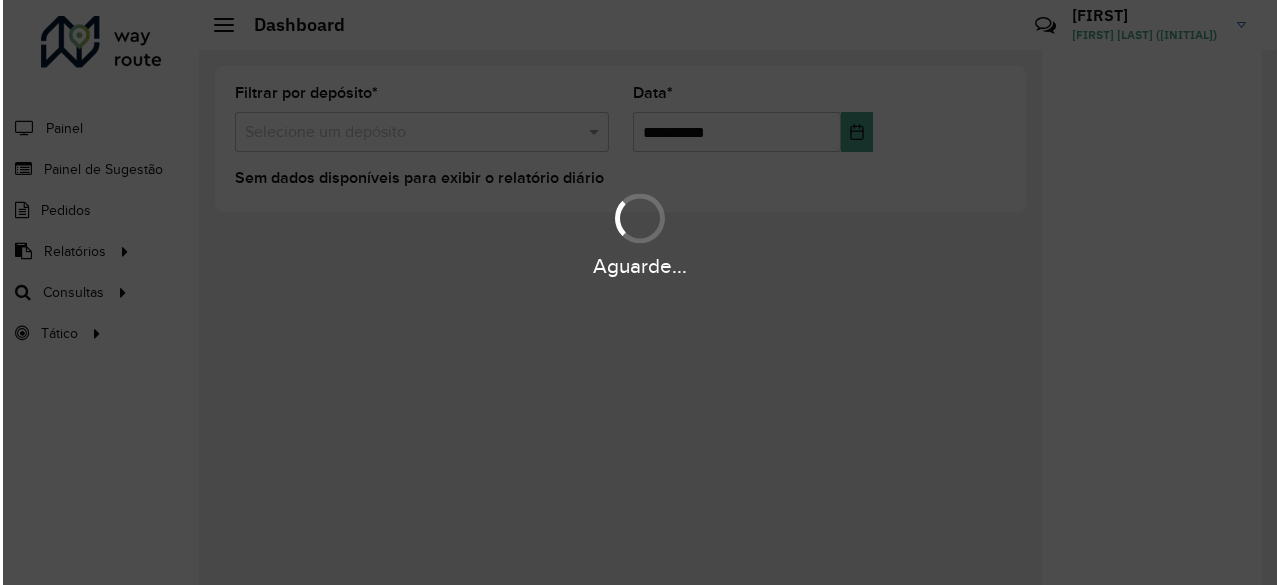 scroll, scrollTop: 0, scrollLeft: 0, axis: both 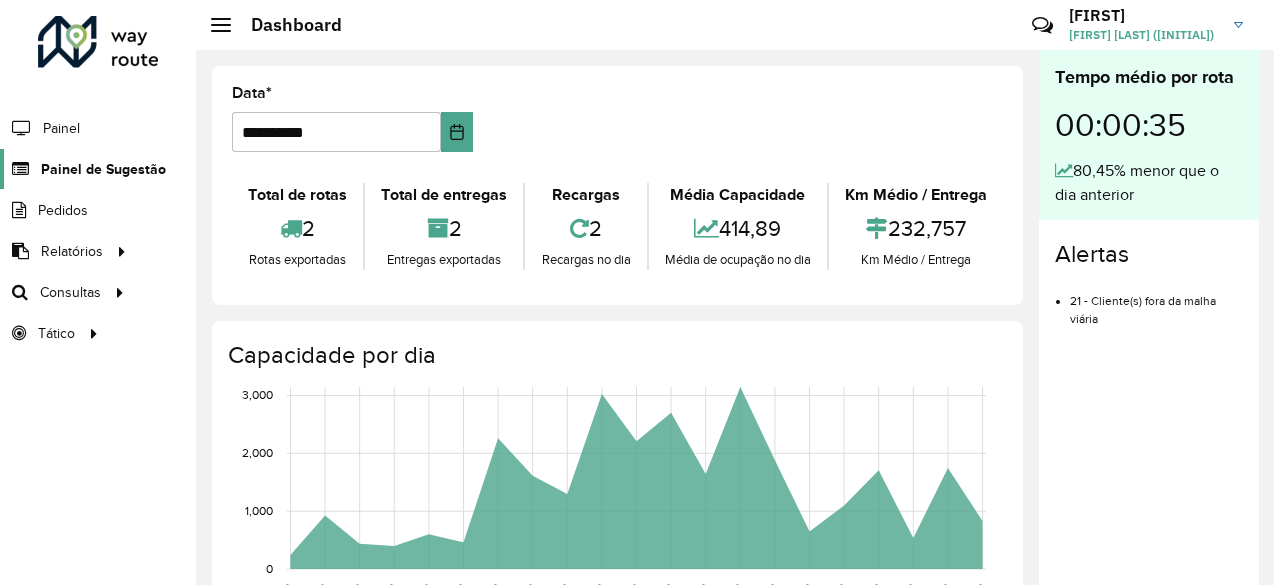 click on "Painel de Sugestão" 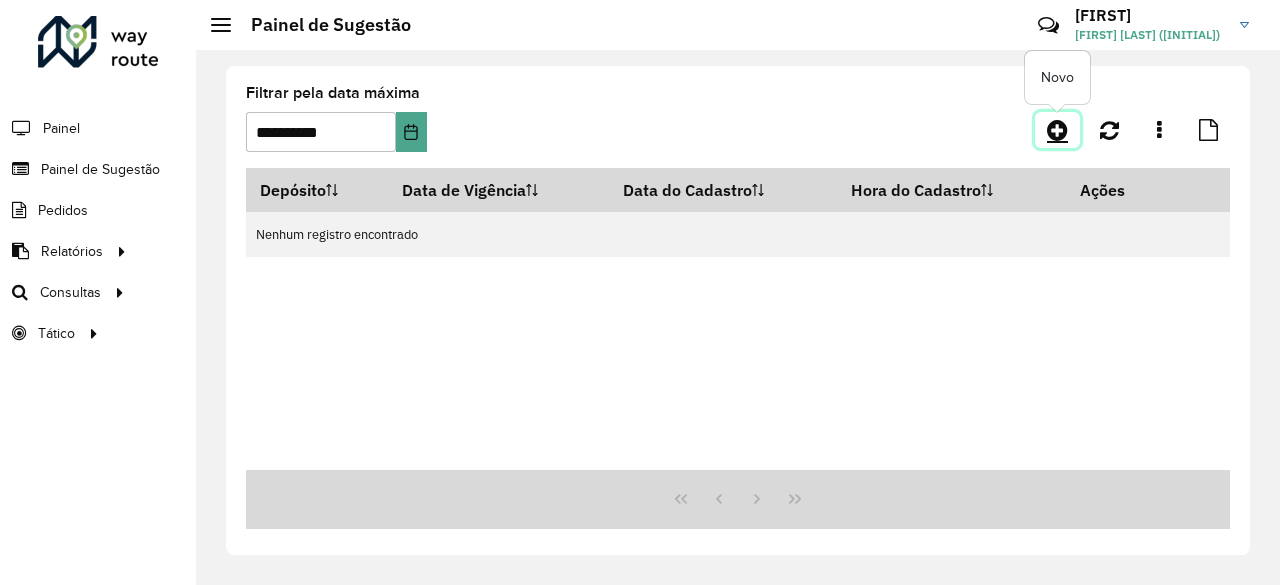 click 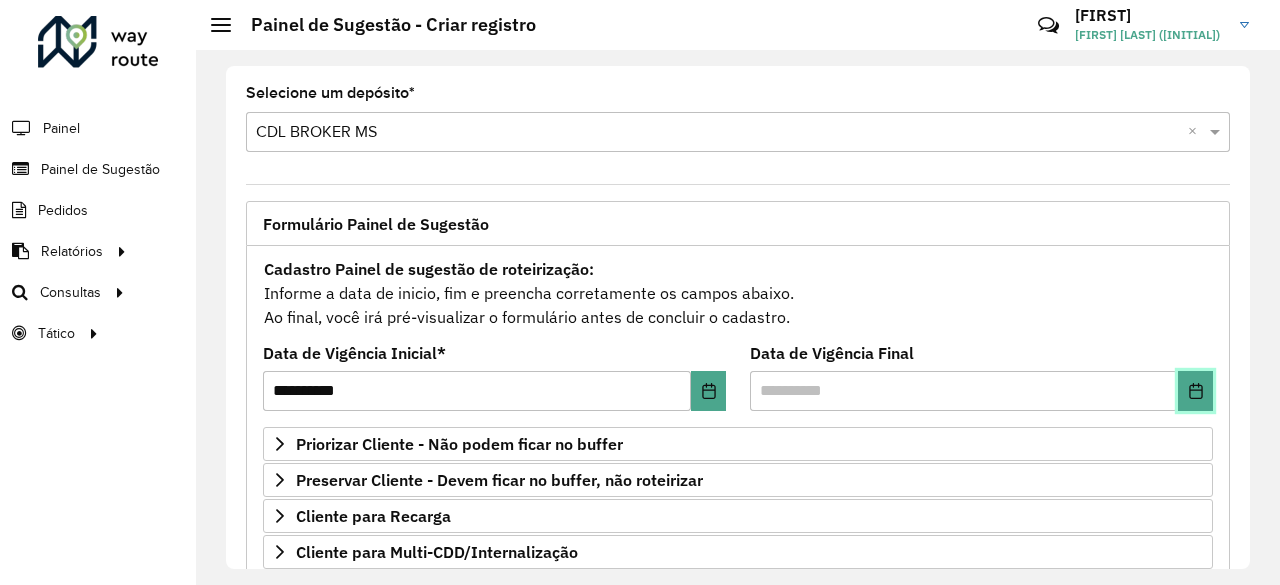 click 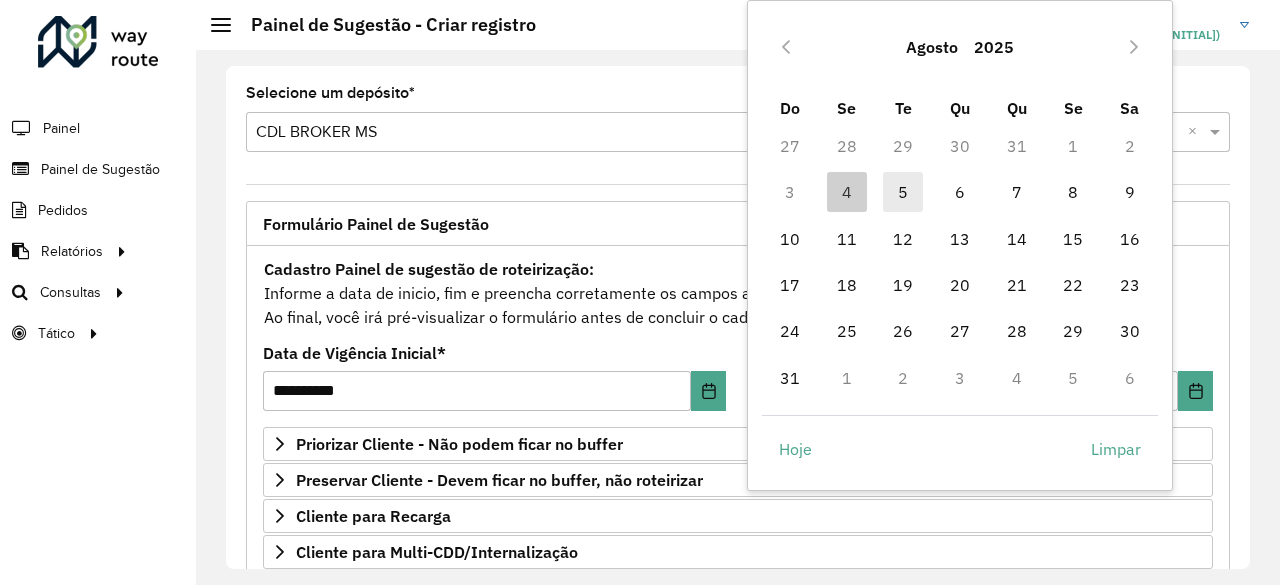 click on "5" at bounding box center (903, 192) 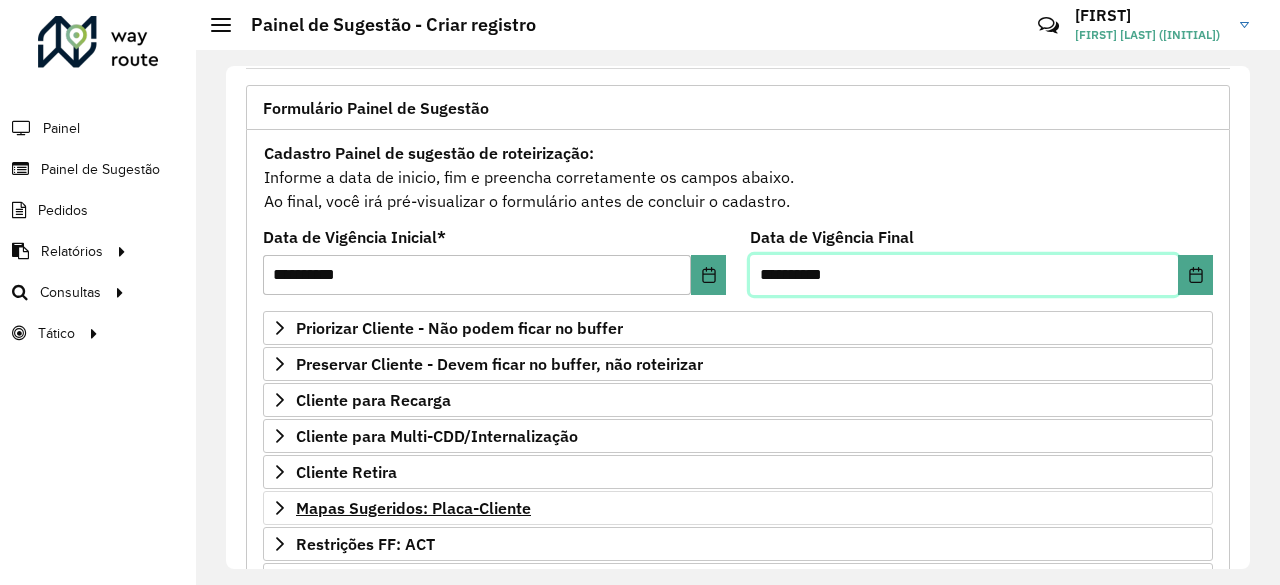 scroll, scrollTop: 300, scrollLeft: 0, axis: vertical 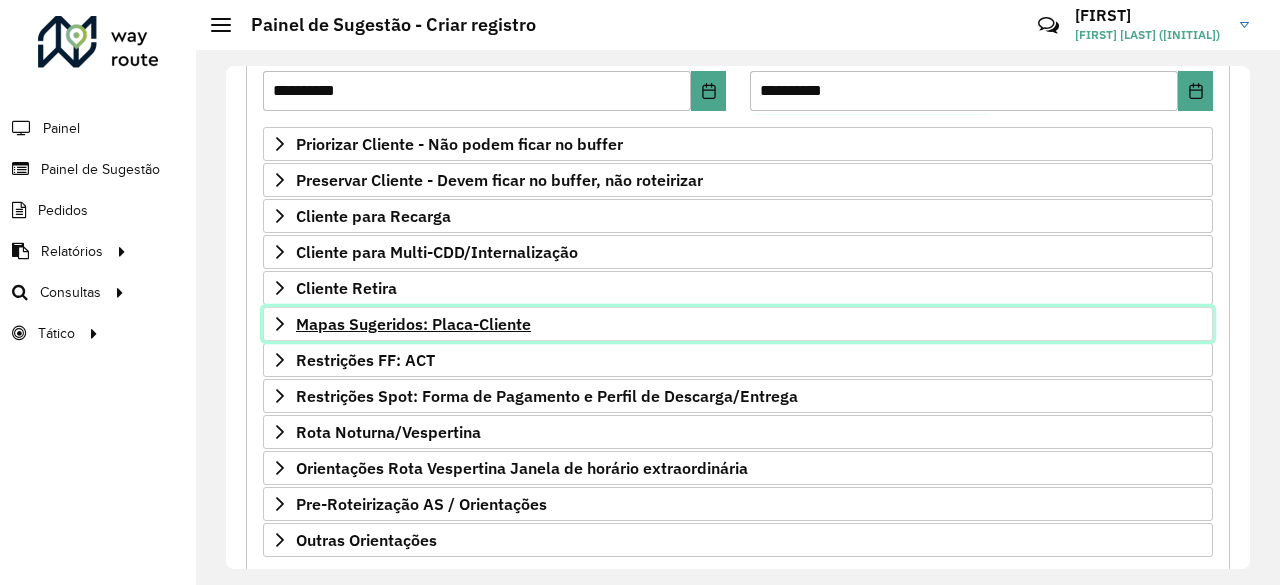 click on "Mapas Sugeridos: Placa-Cliente" at bounding box center [413, 324] 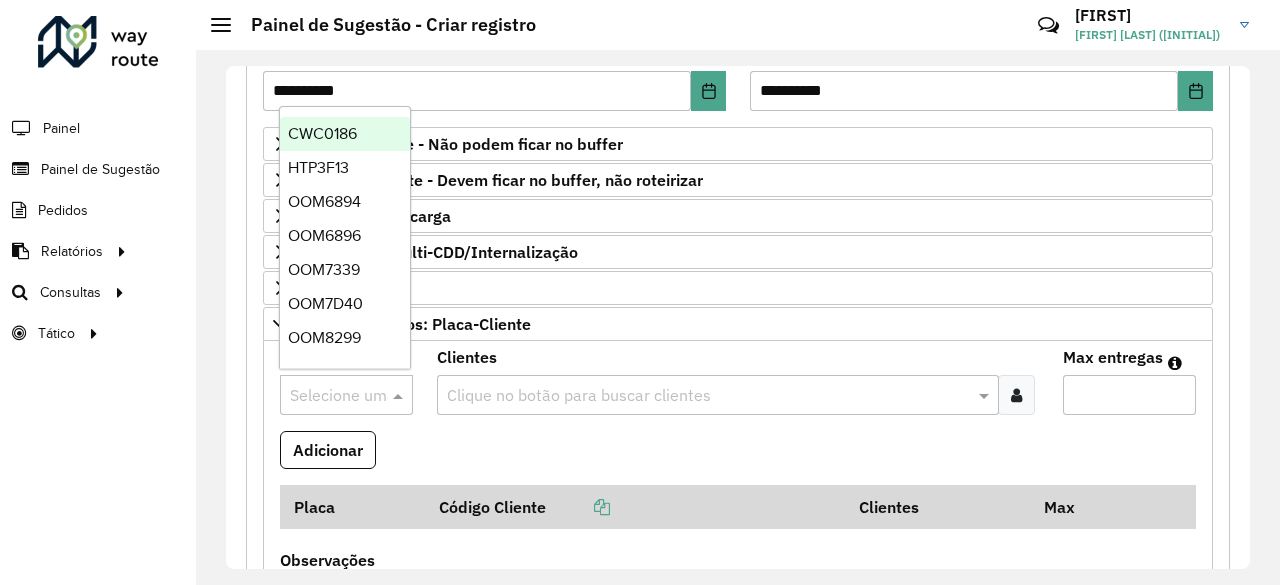 click at bounding box center (326, 396) 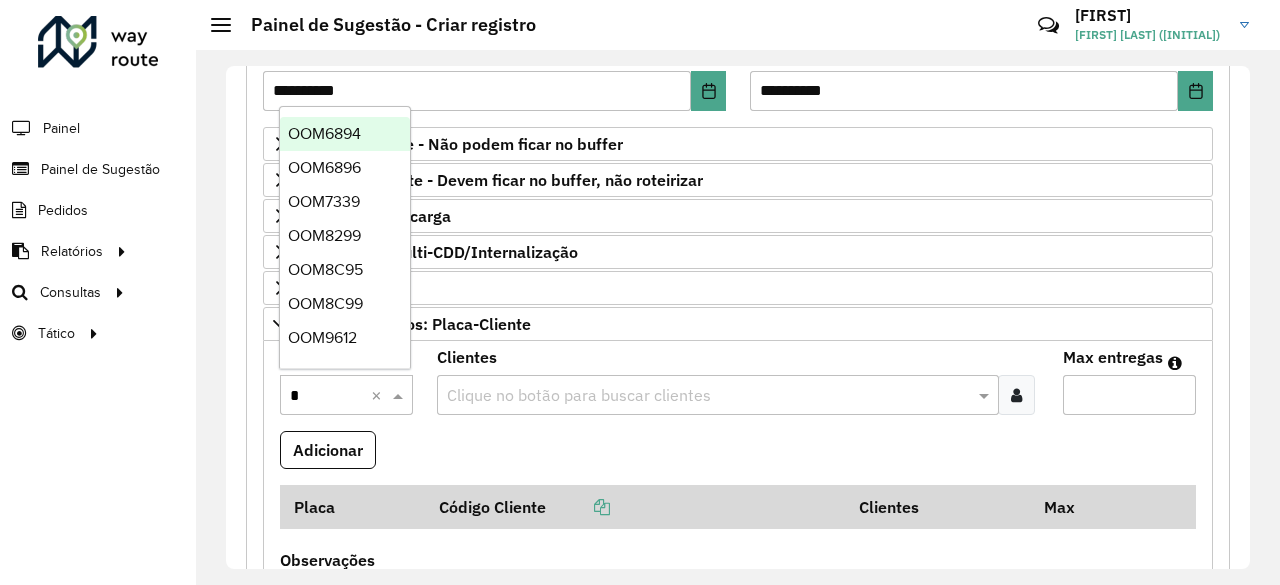 type on "**" 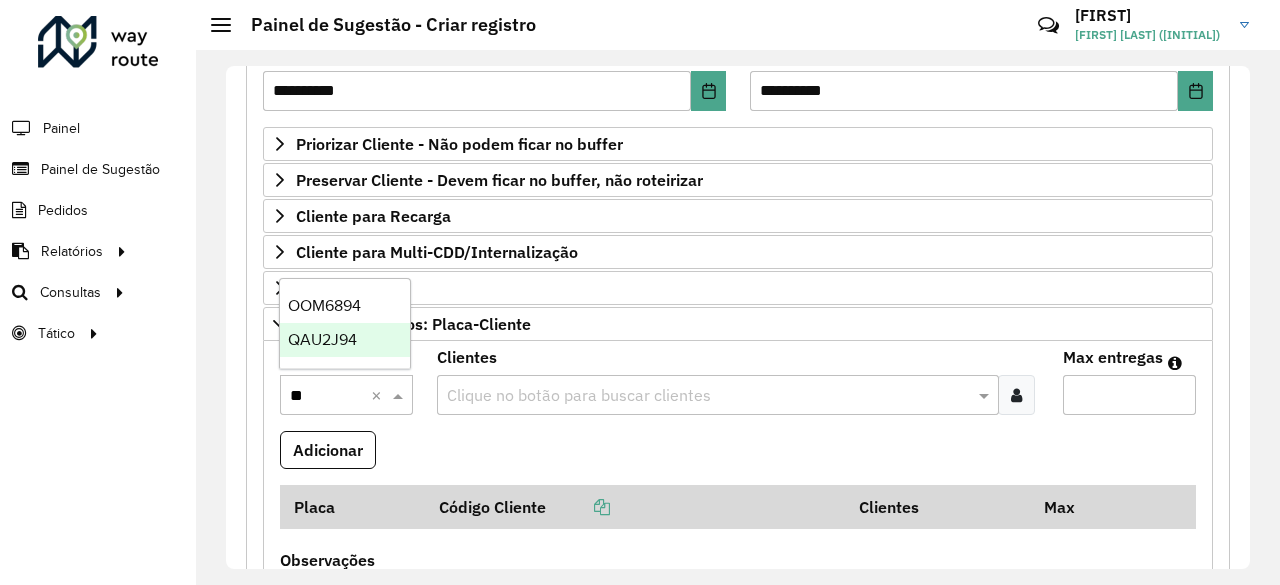 drag, startPoint x: 303, startPoint y: 340, endPoint x: 360, endPoint y: 358, distance: 59.77458 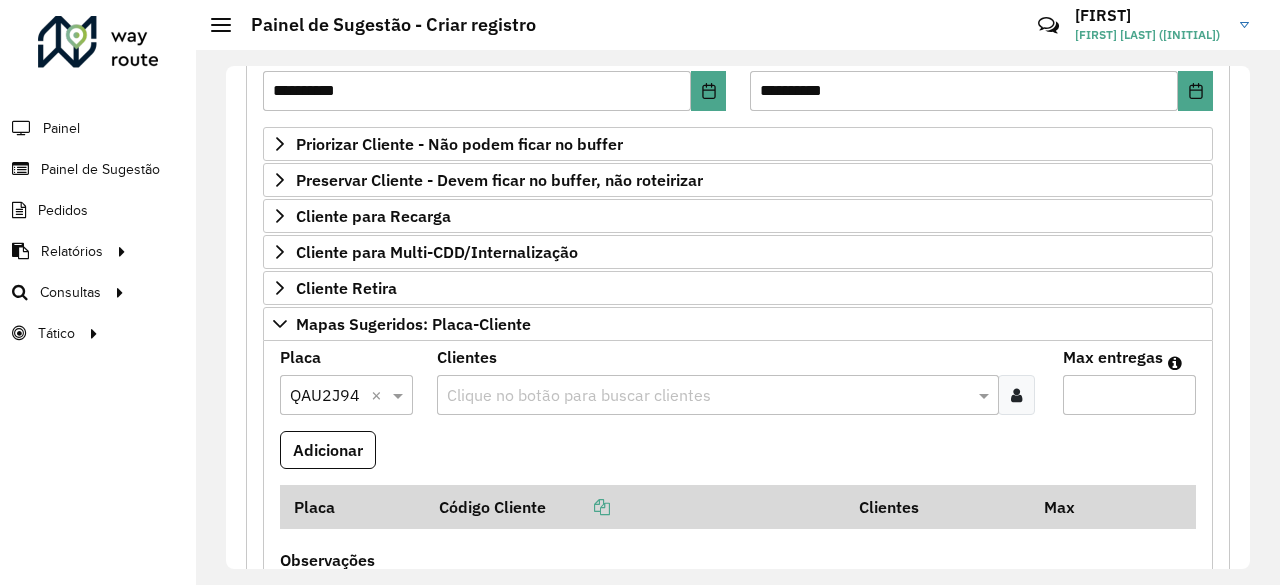 click at bounding box center (708, 396) 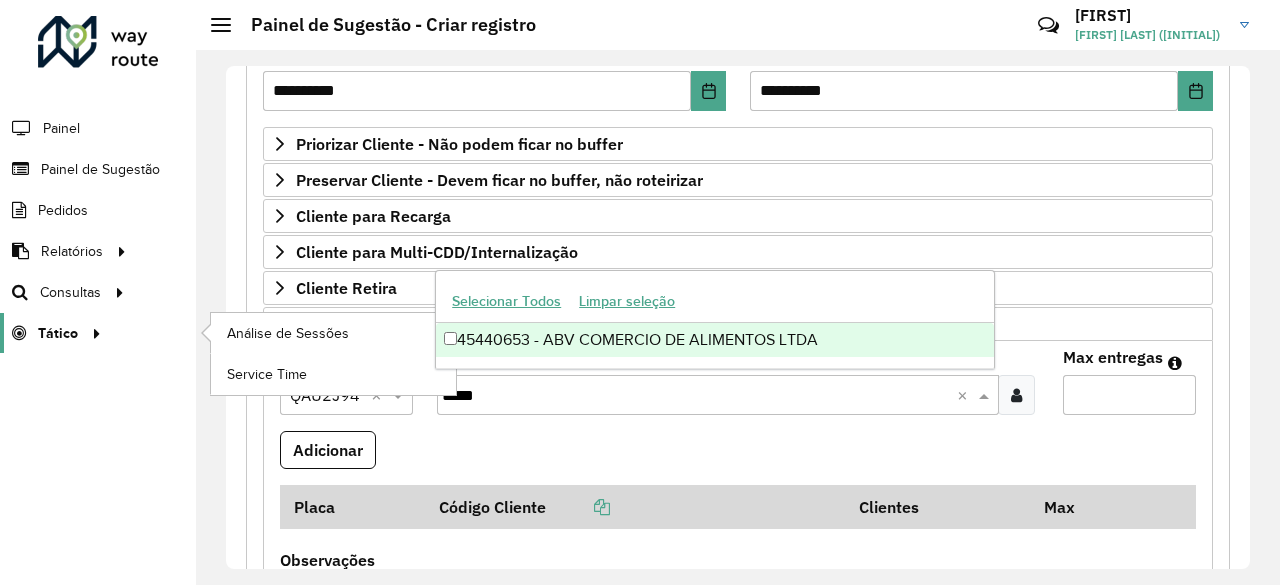 type on "*****" 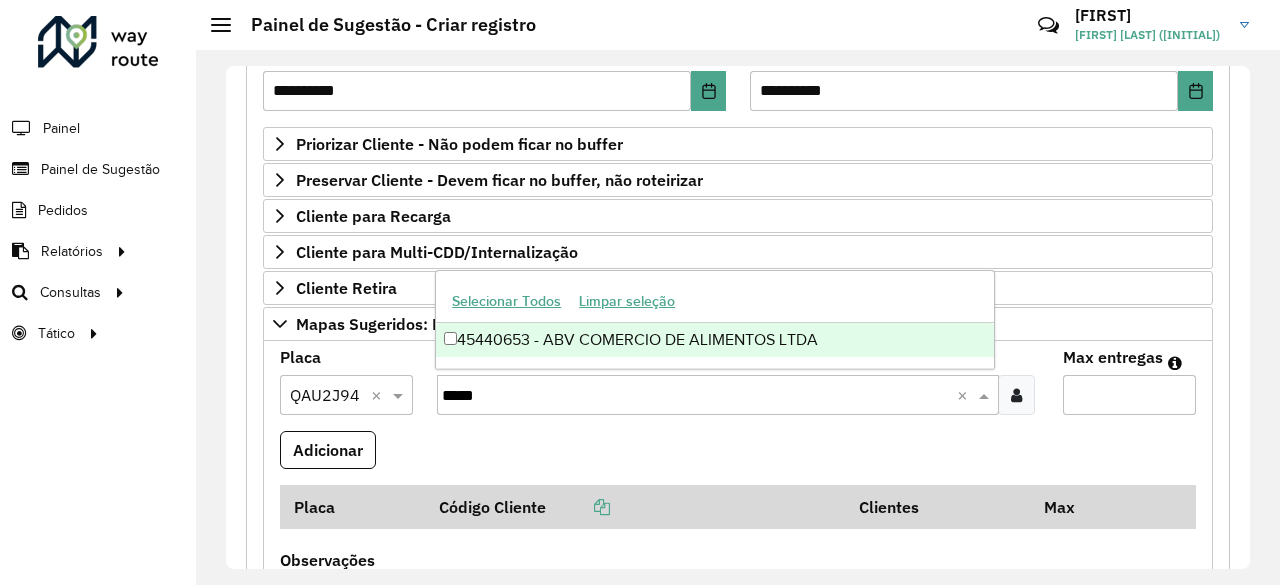 click on "45440653 - ABV COMERCIO DE ALIMENTOS LTDA" at bounding box center (715, 340) 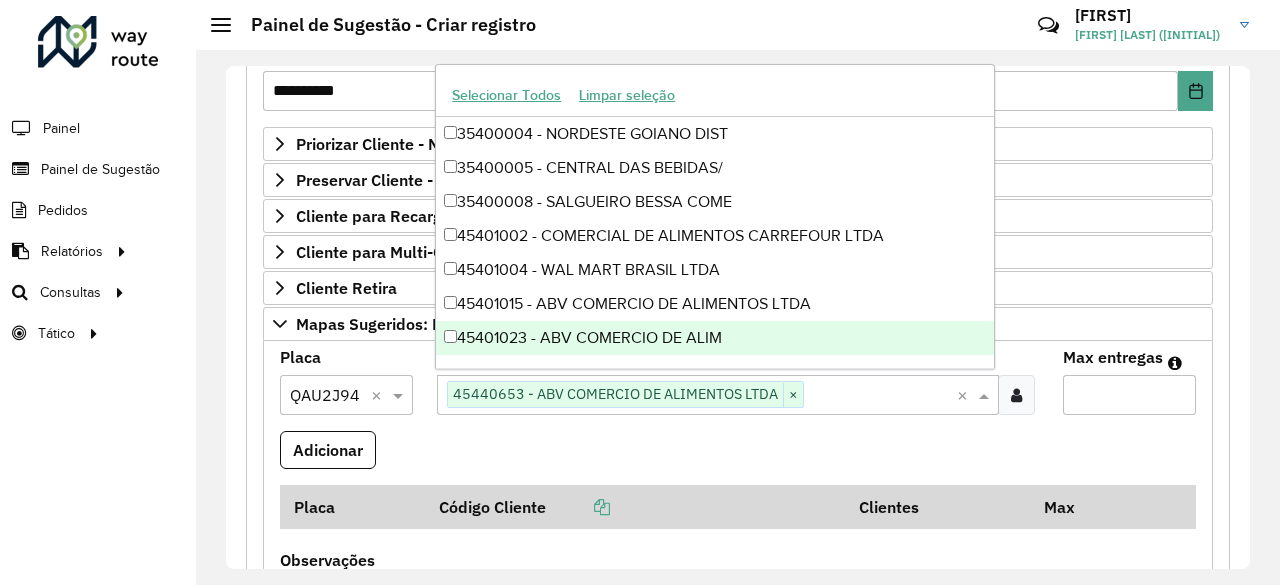 click on "Max entregas" at bounding box center [1129, 395] 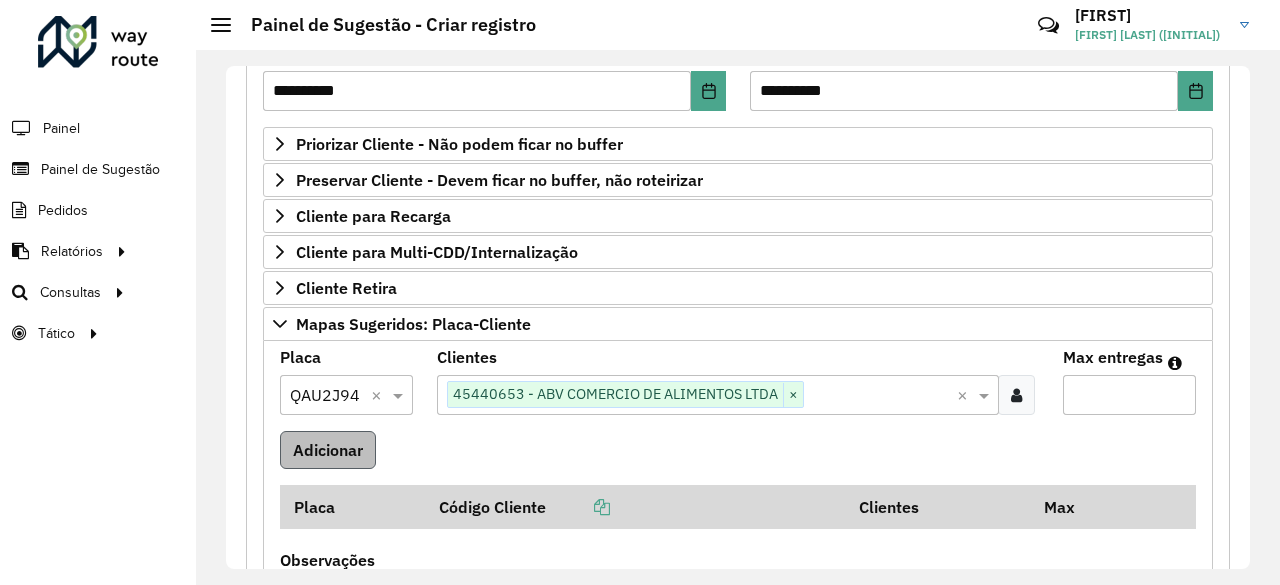 type on "*" 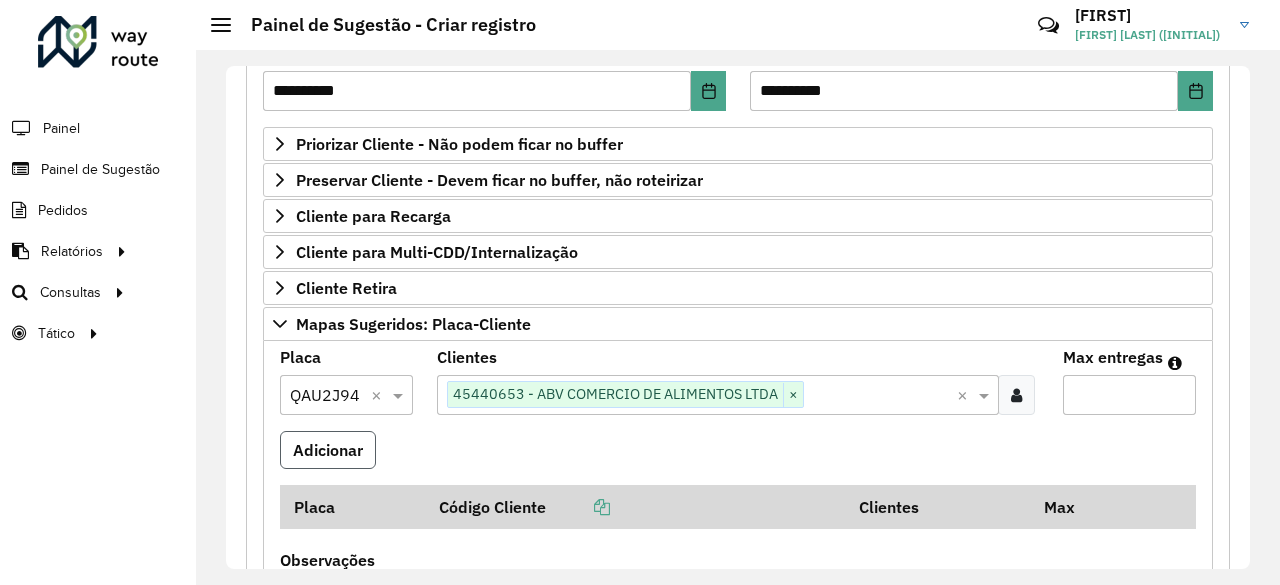 click on "Adicionar" at bounding box center (328, 450) 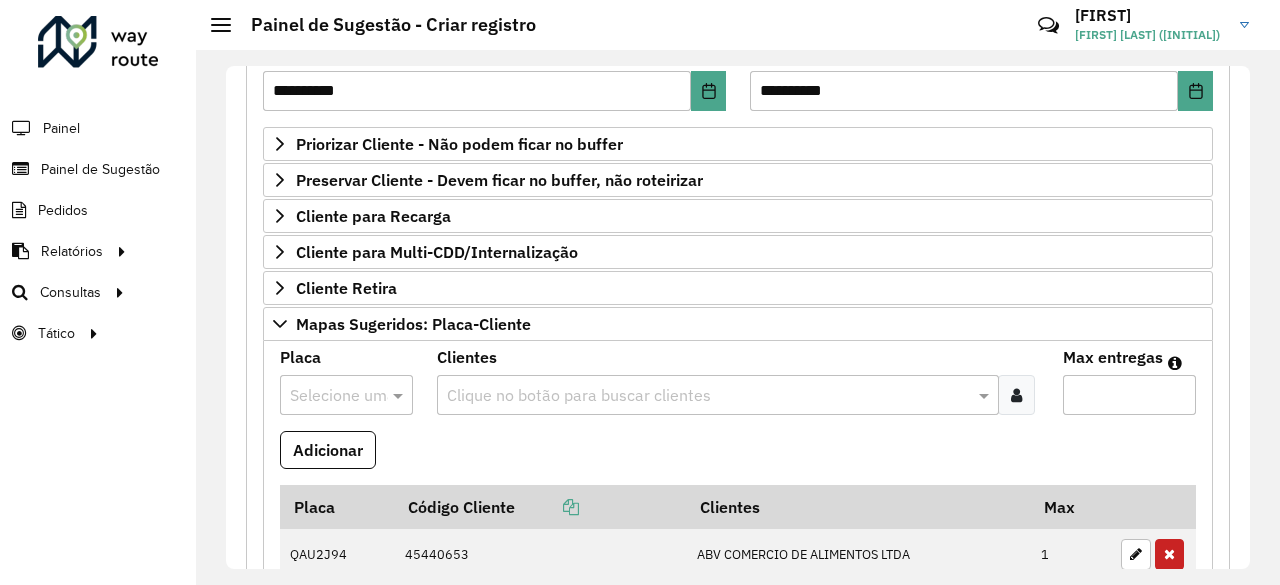 click at bounding box center (346, 395) 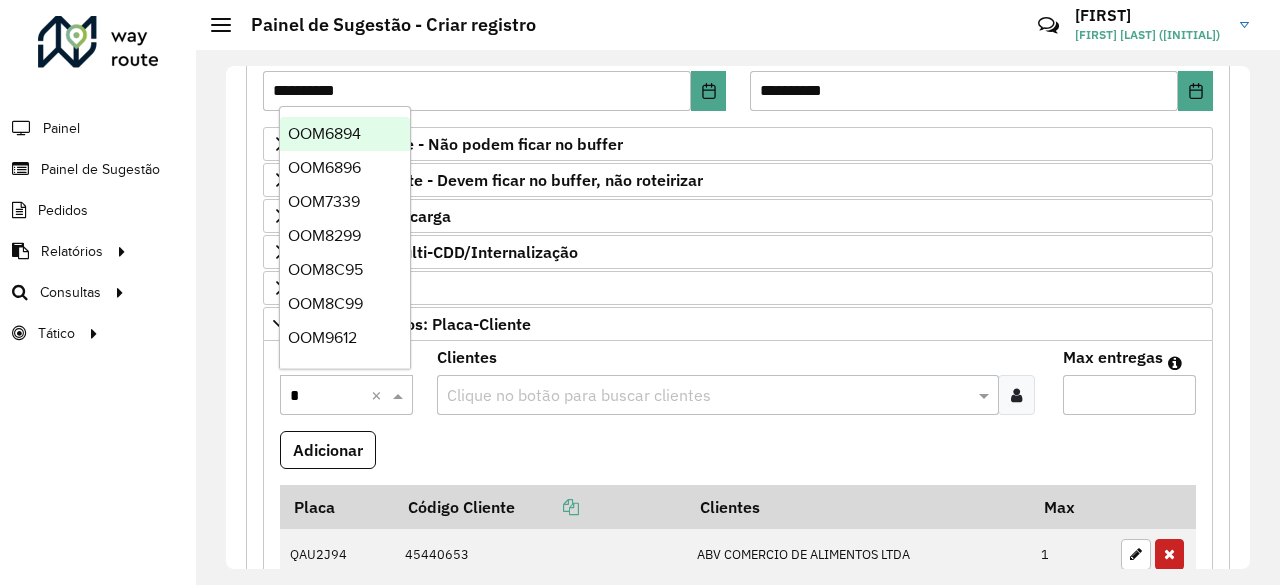 type on "**" 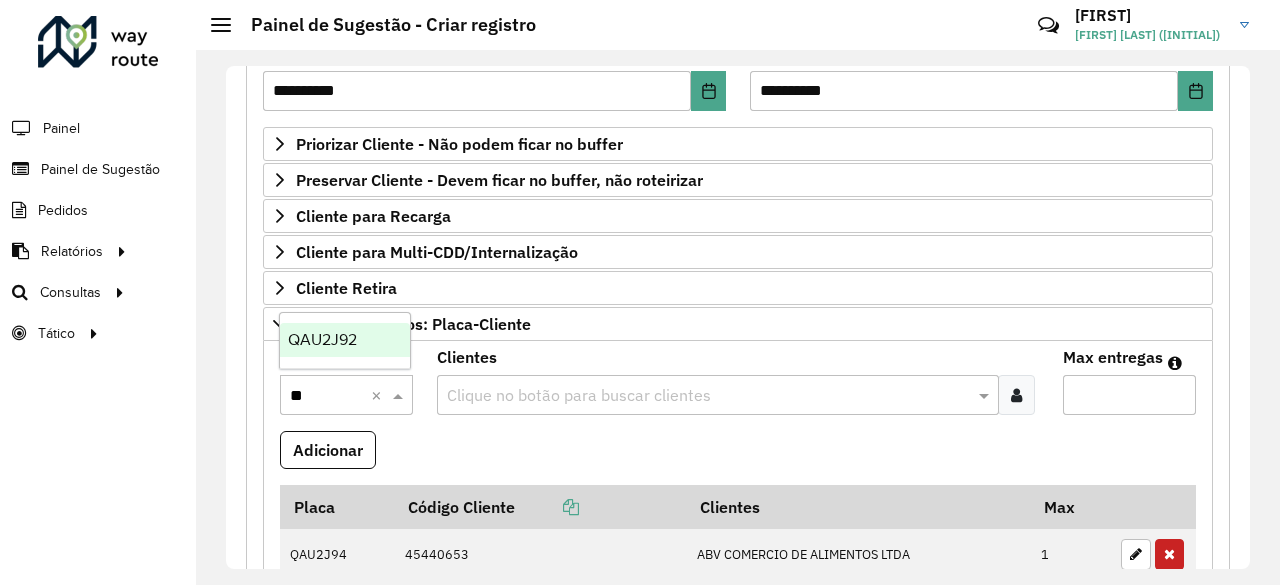 click on "QAU2J92" at bounding box center (322, 339) 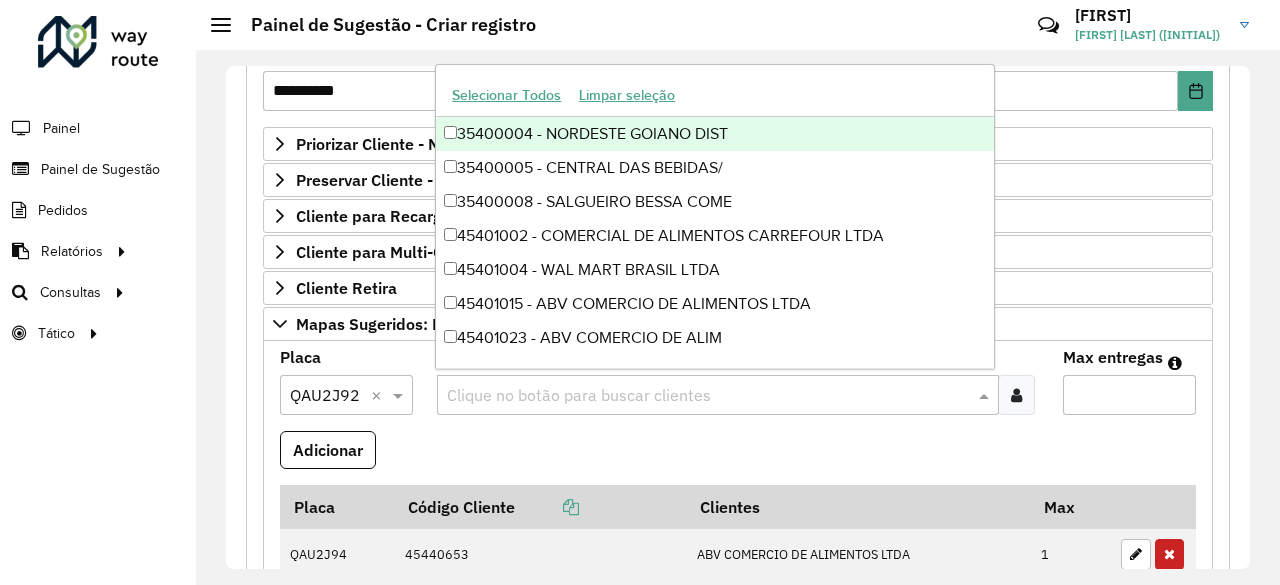 click at bounding box center [708, 396] 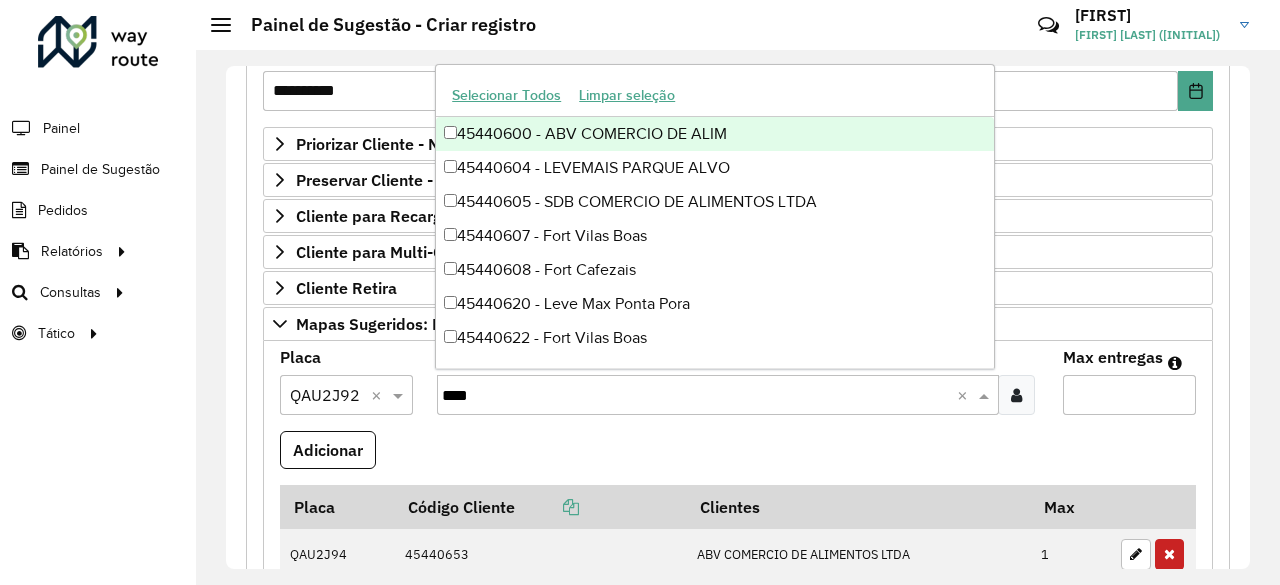 type on "*****" 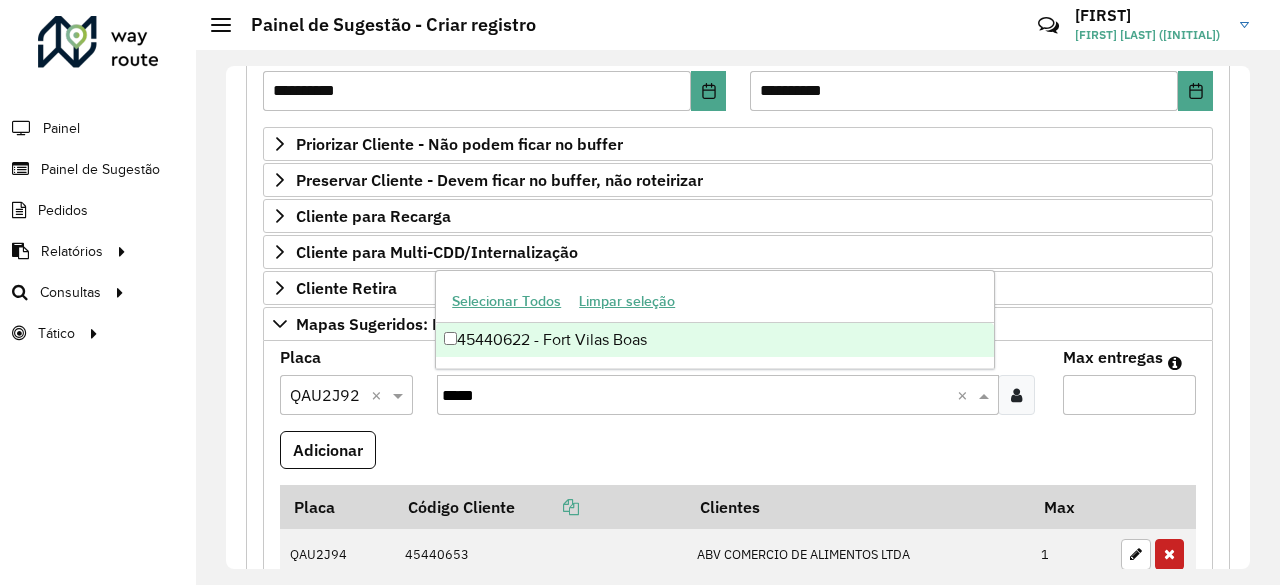 click on "45440622 - Fort Vilas Boas" at bounding box center (715, 340) 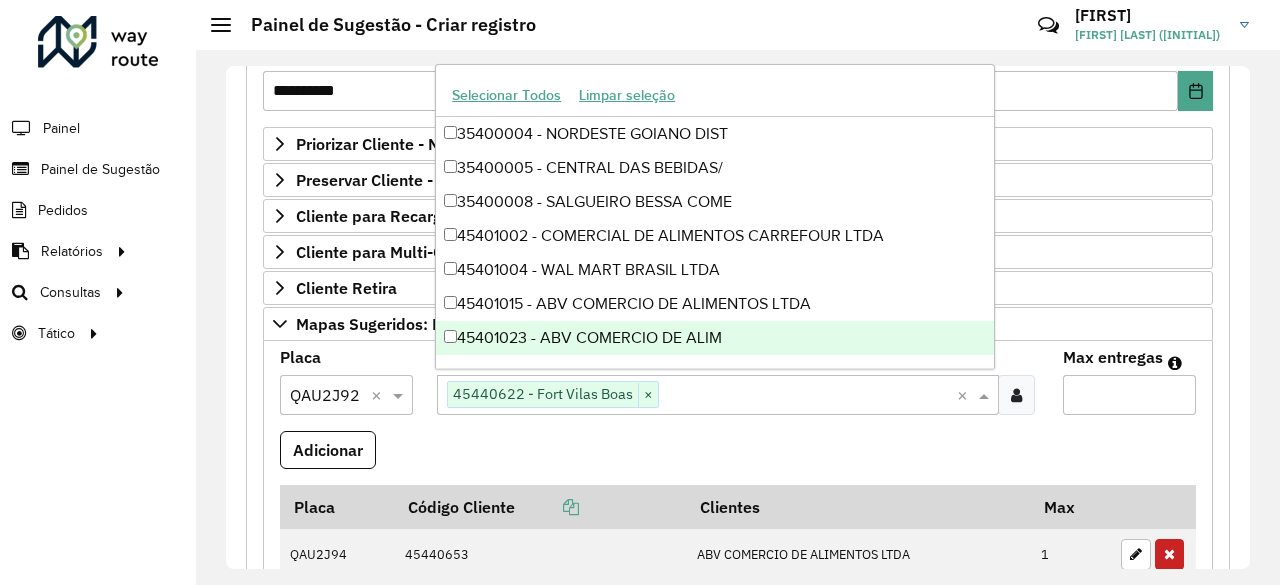 drag, startPoint x: 1109, startPoint y: 387, endPoint x: 1096, endPoint y: 389, distance: 13.152946 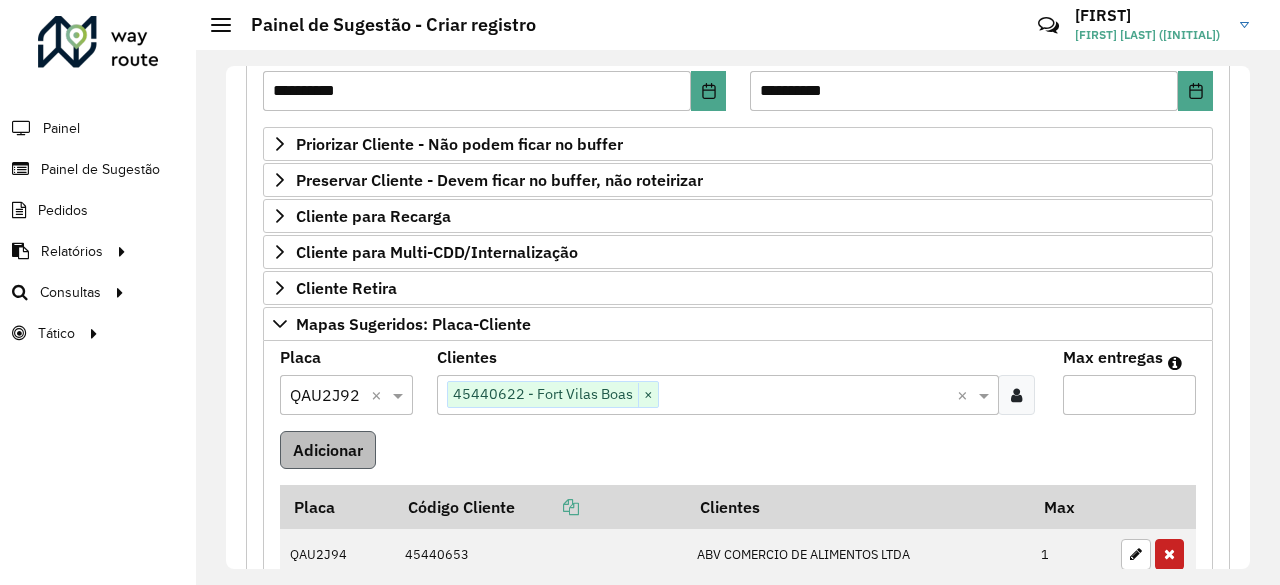 type on "*" 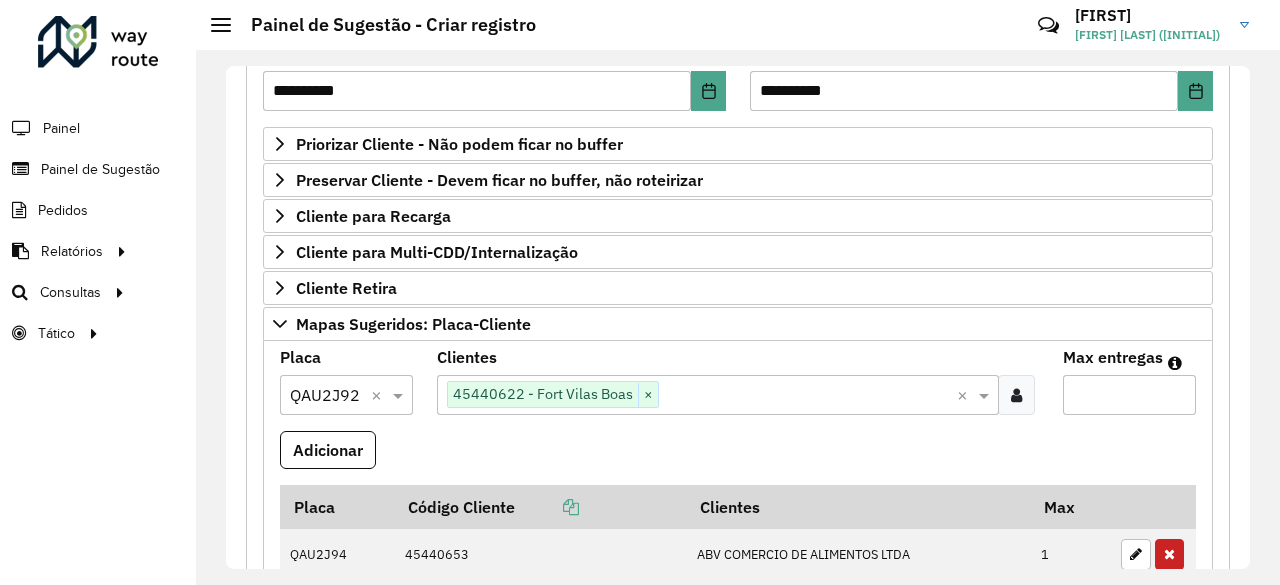 click on "Adicionar" at bounding box center [328, 450] 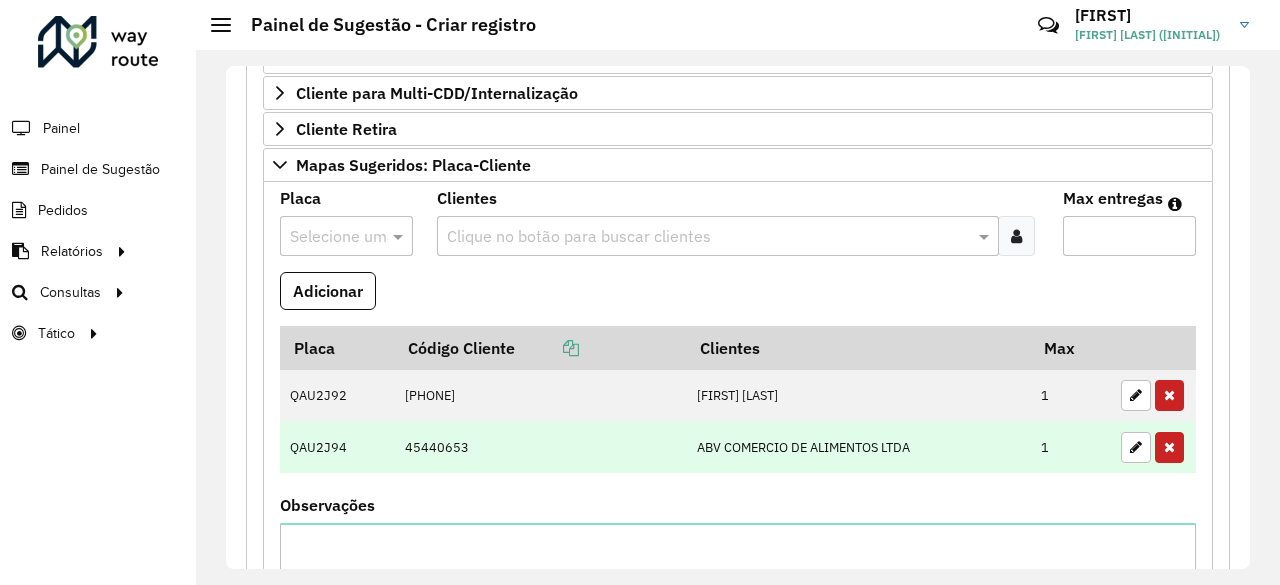 scroll, scrollTop: 500, scrollLeft: 0, axis: vertical 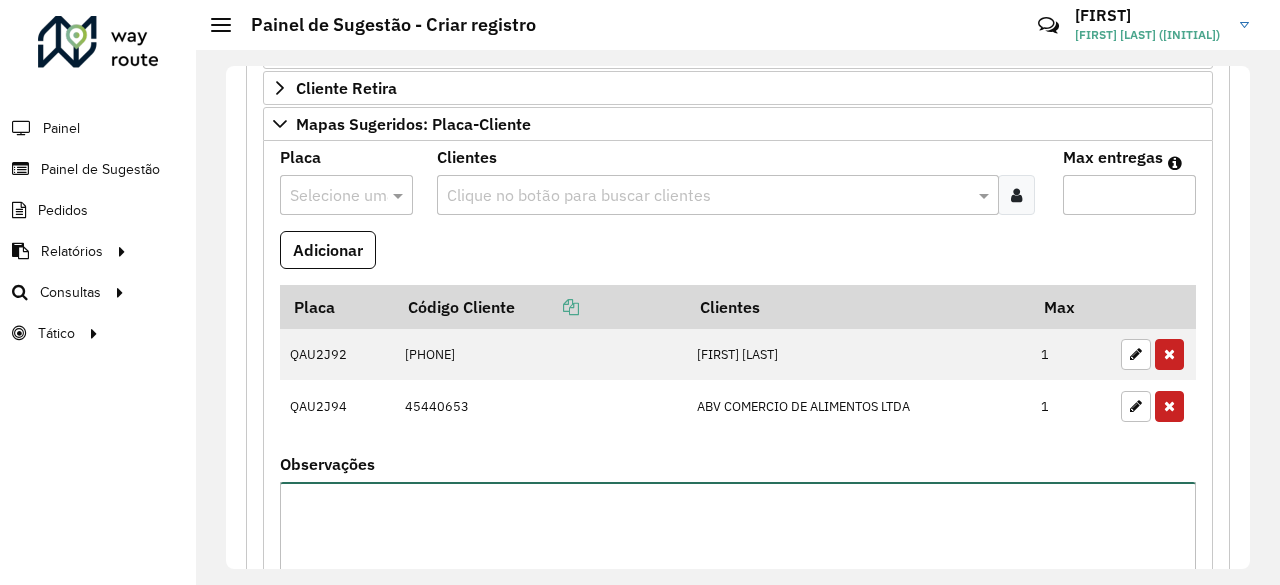 click on "Observações" at bounding box center [738, 566] 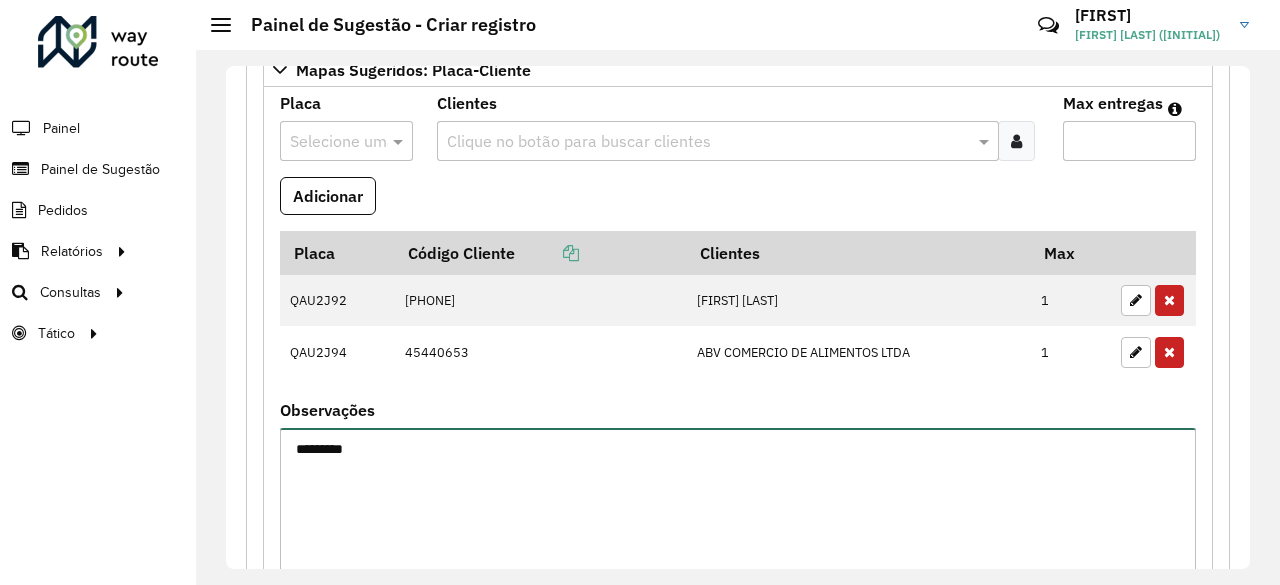 scroll, scrollTop: 600, scrollLeft: 0, axis: vertical 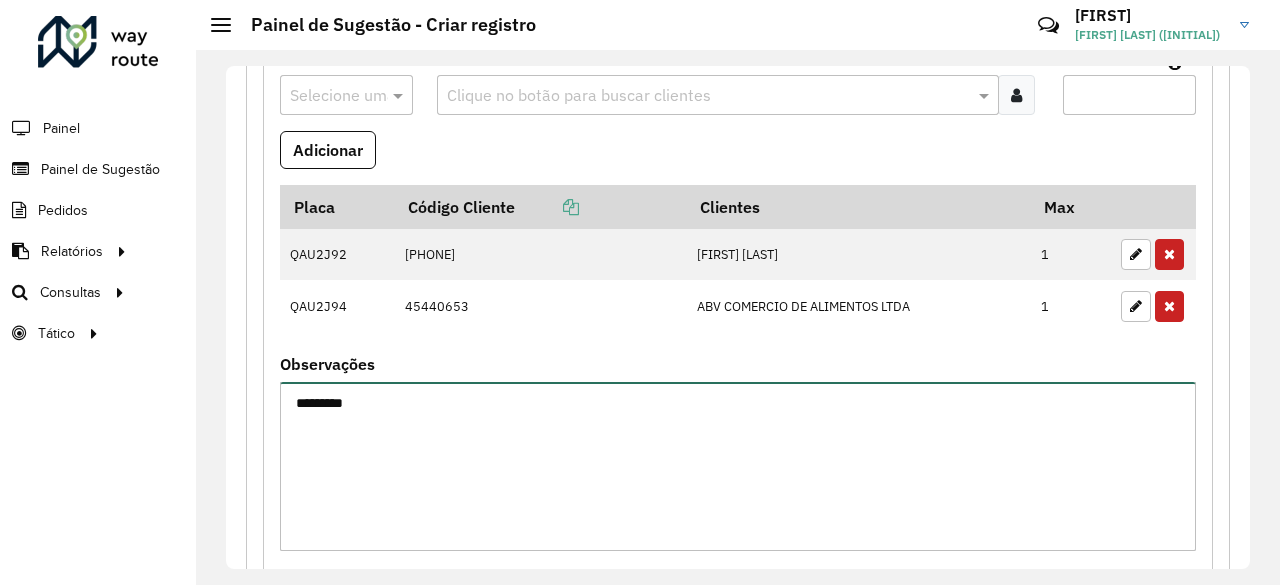 drag, startPoint x: 312, startPoint y: 391, endPoint x: 412, endPoint y: 429, distance: 106.97663 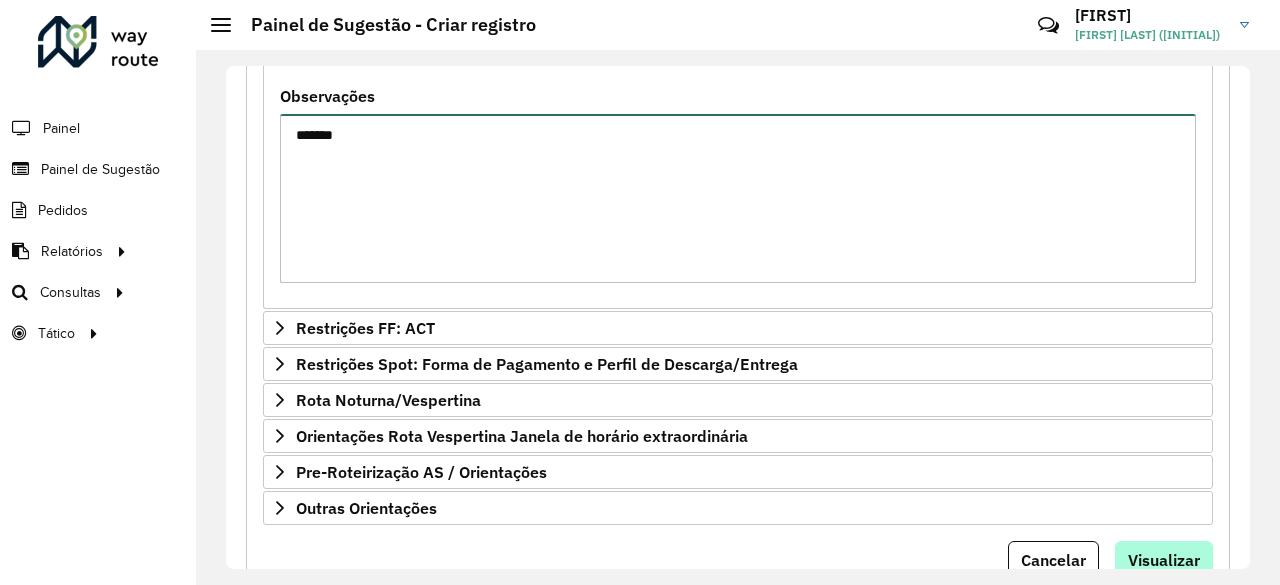 scroll, scrollTop: 933, scrollLeft: 0, axis: vertical 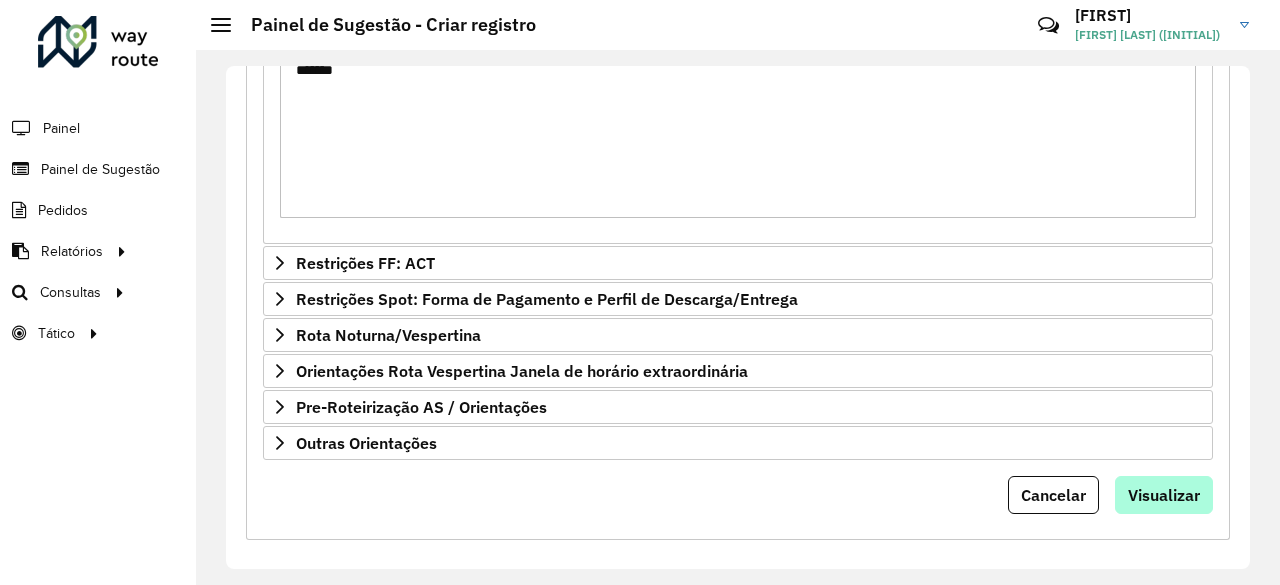 type on "*******" 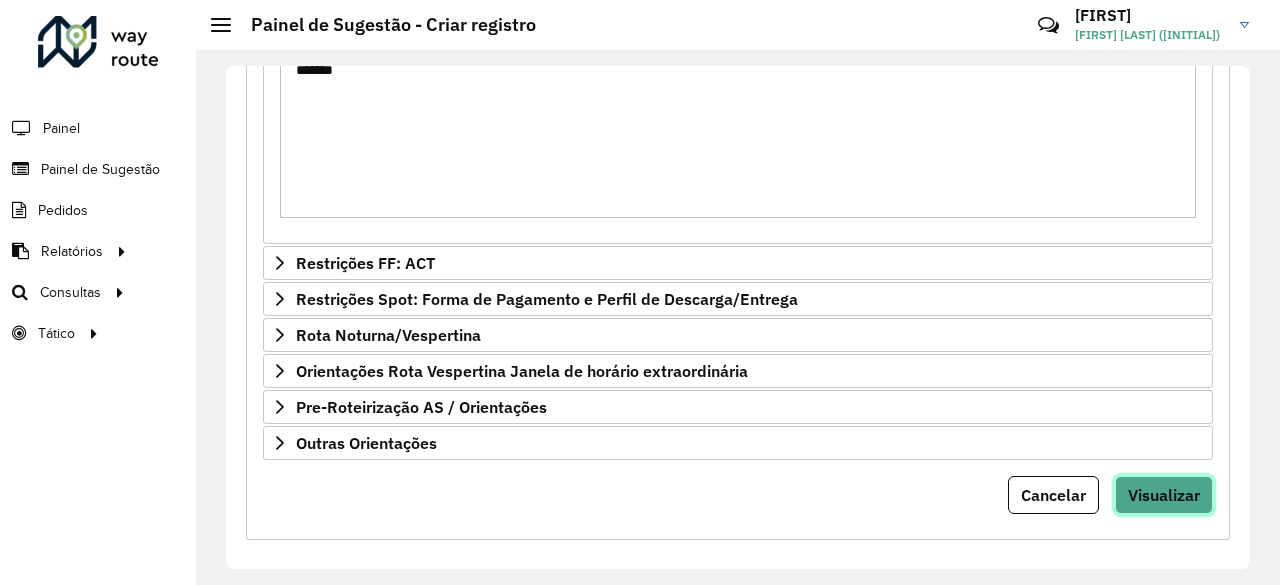 click on "Visualizar" at bounding box center [1164, 495] 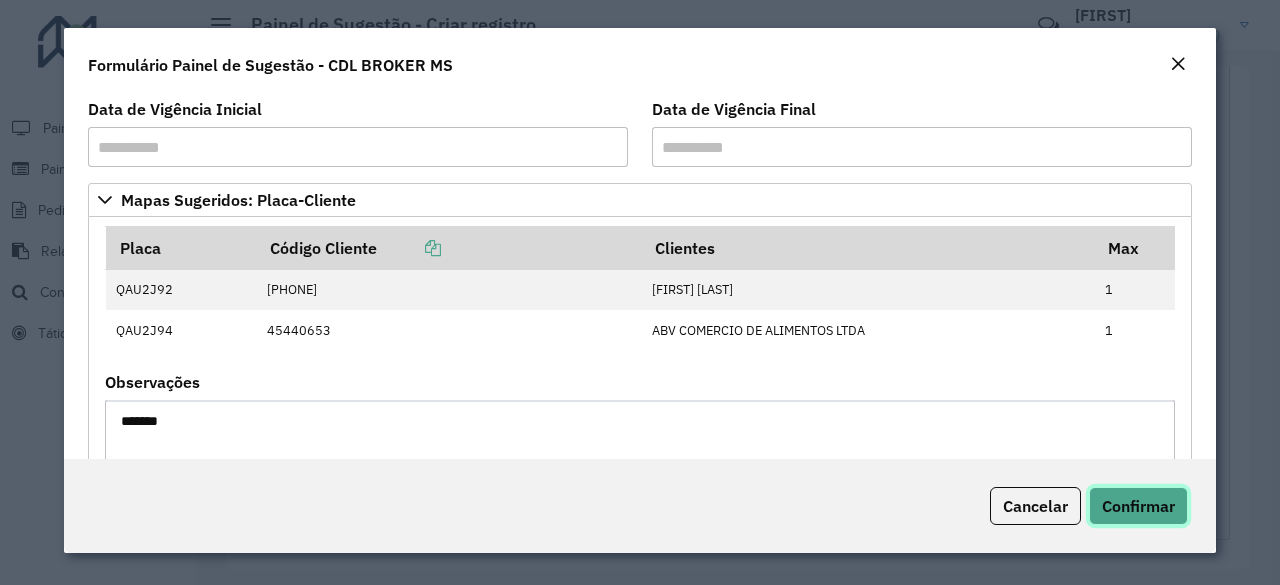 click on "Confirmar" 